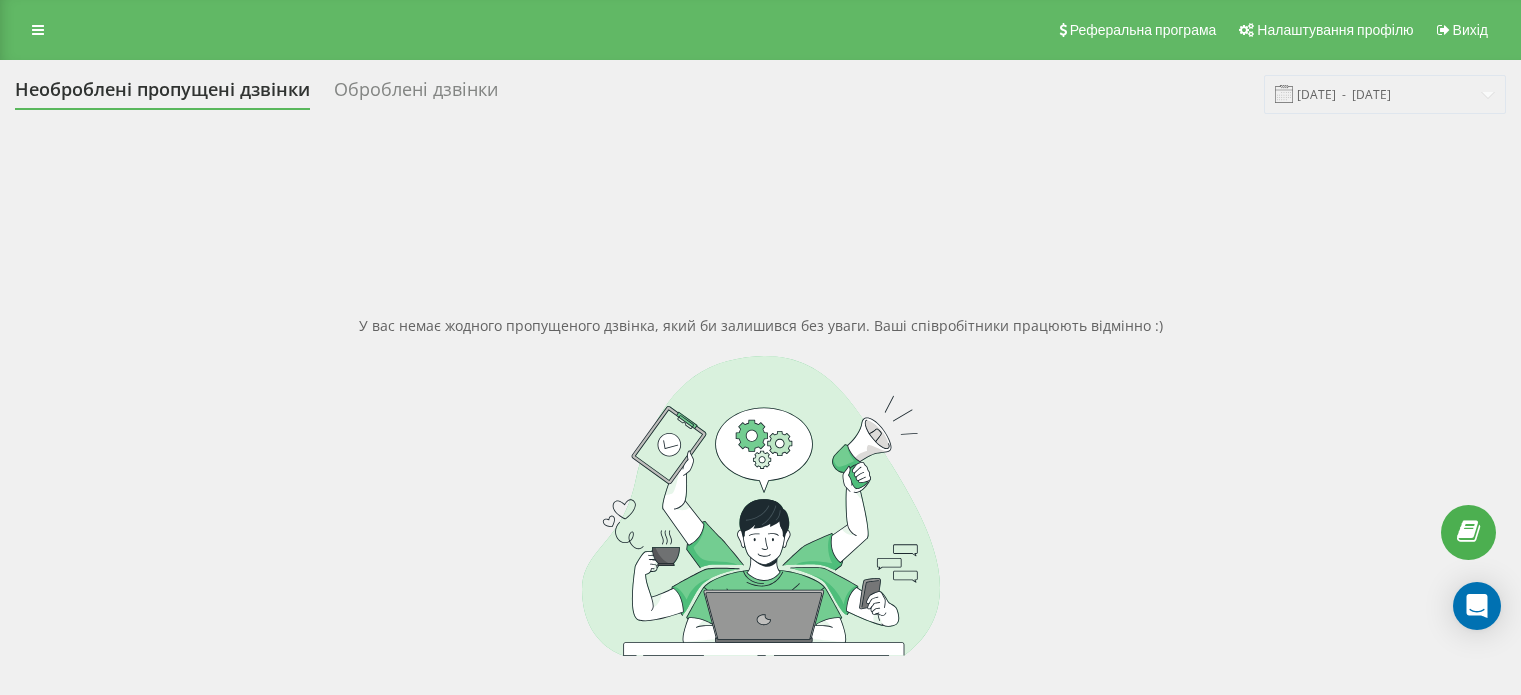 scroll, scrollTop: 0, scrollLeft: 0, axis: both 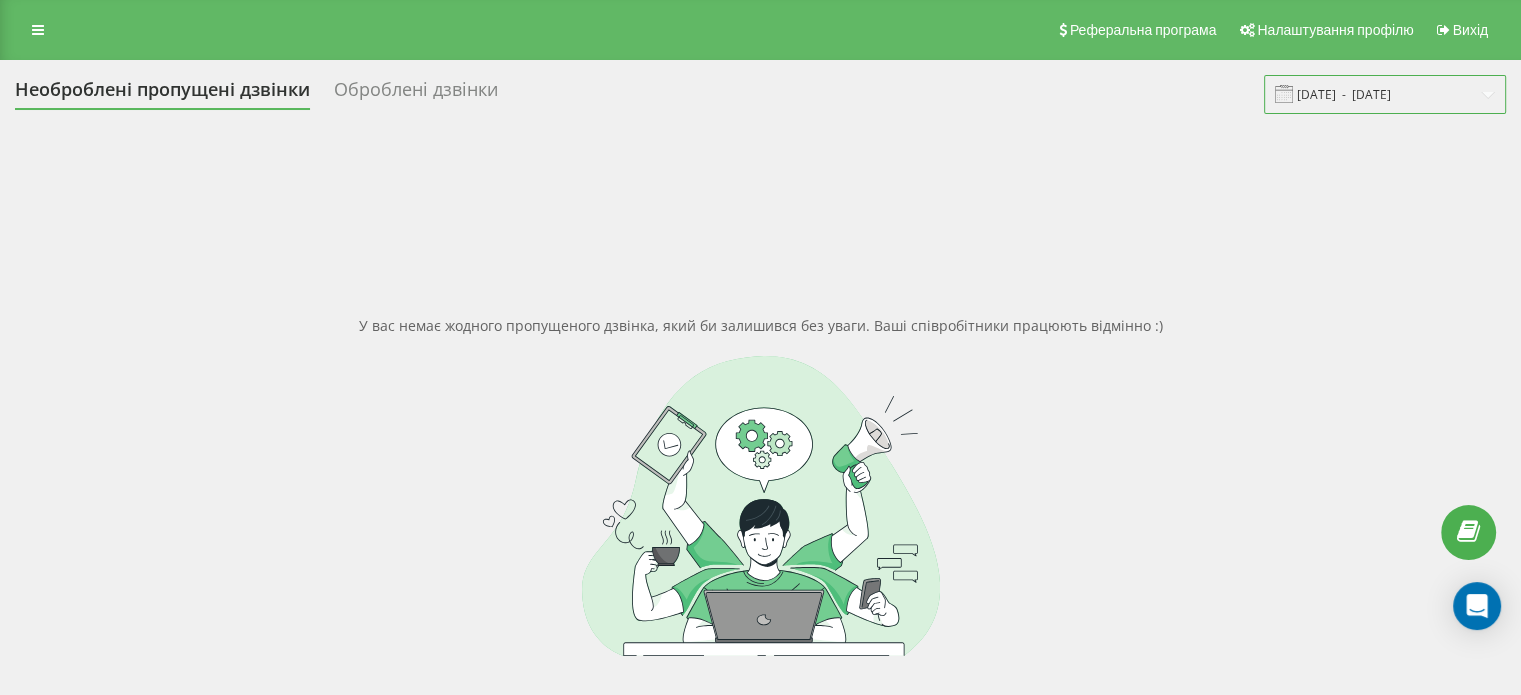 click on "[DATE]  -  [DATE]" at bounding box center (1385, 94) 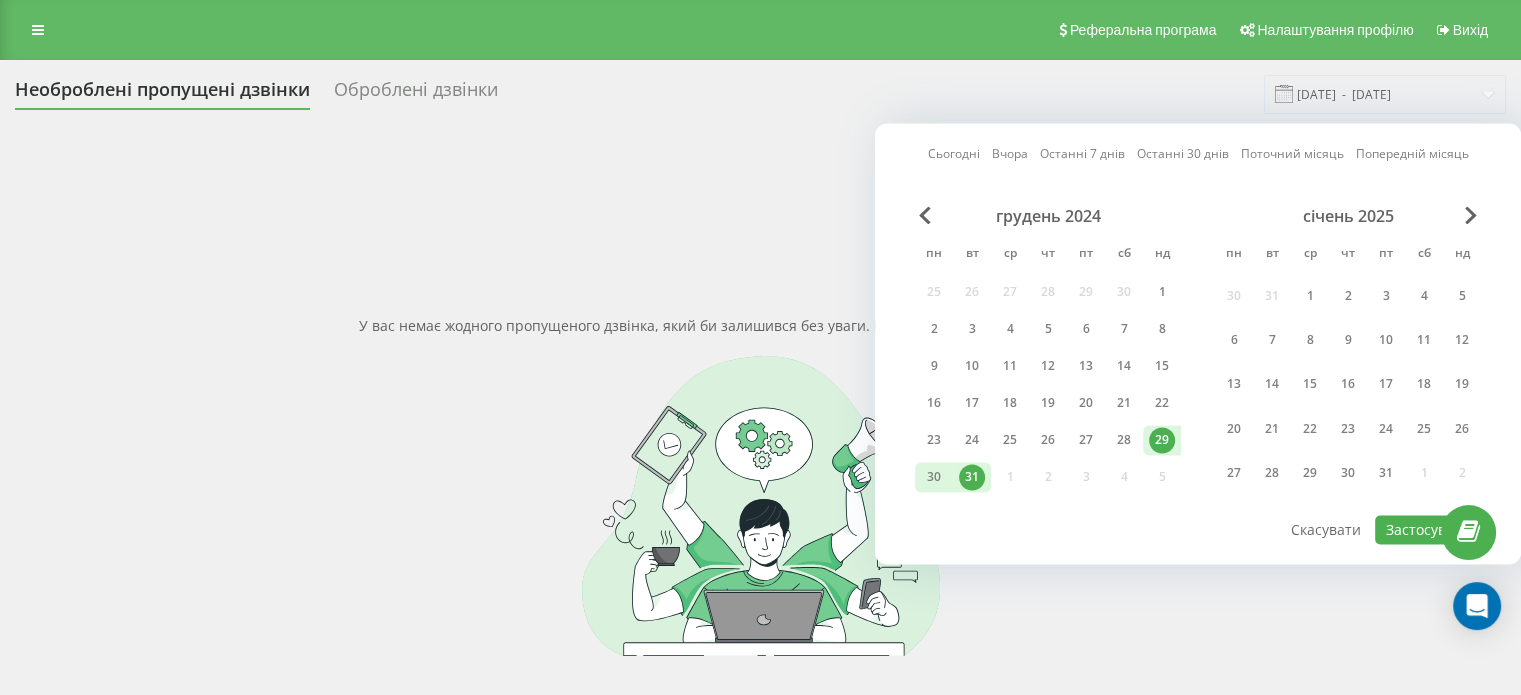 click on "Поточний місяць" at bounding box center [1292, 154] 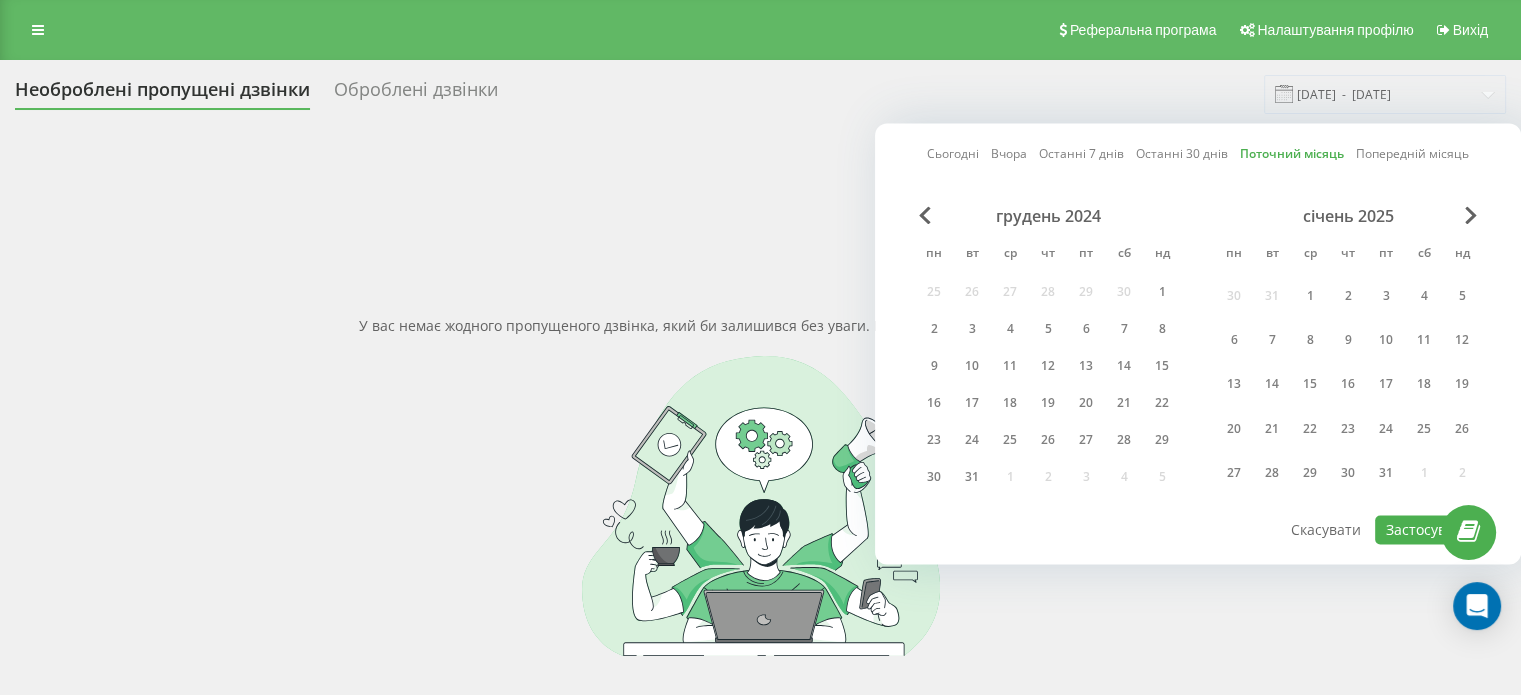click on "Сьогодні" at bounding box center [953, 154] 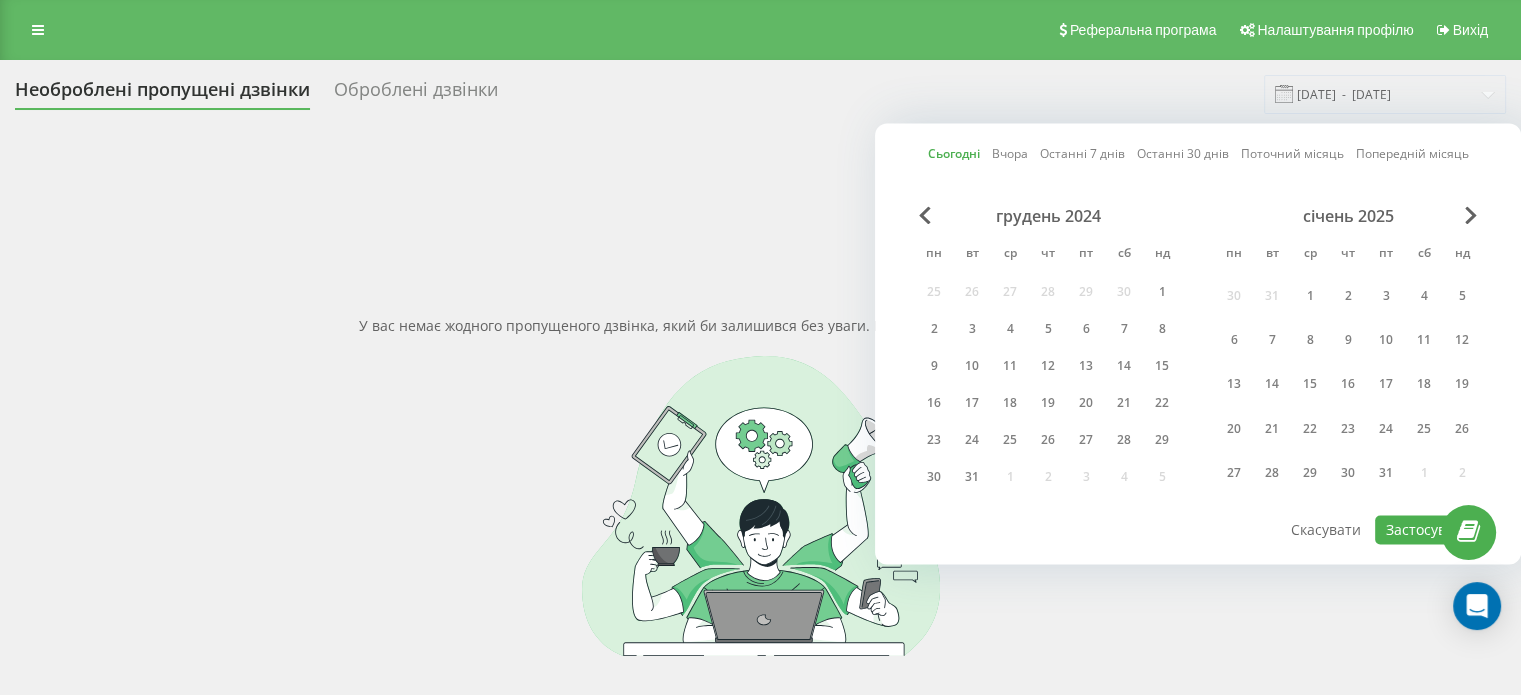 click on "Вчора" at bounding box center (1010, 154) 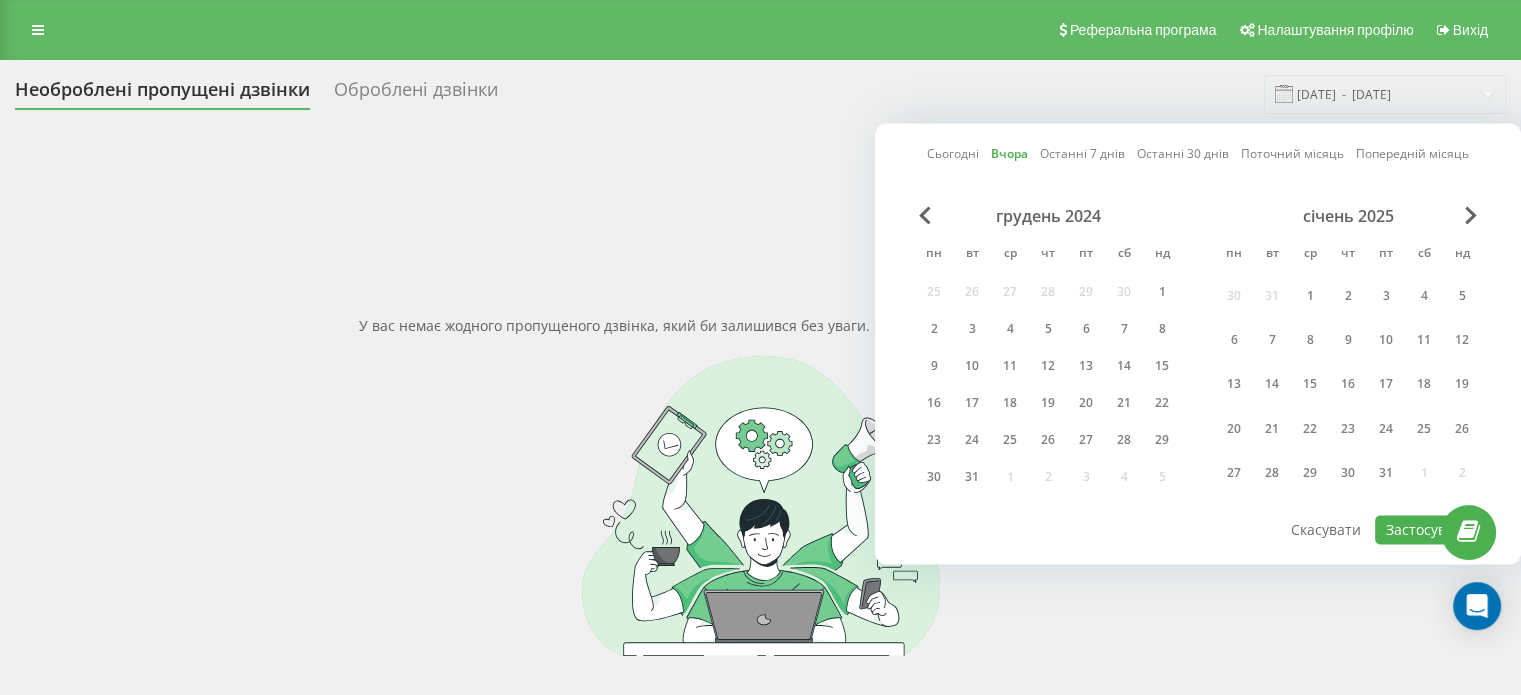 click on "Сьогодні" at bounding box center [953, 154] 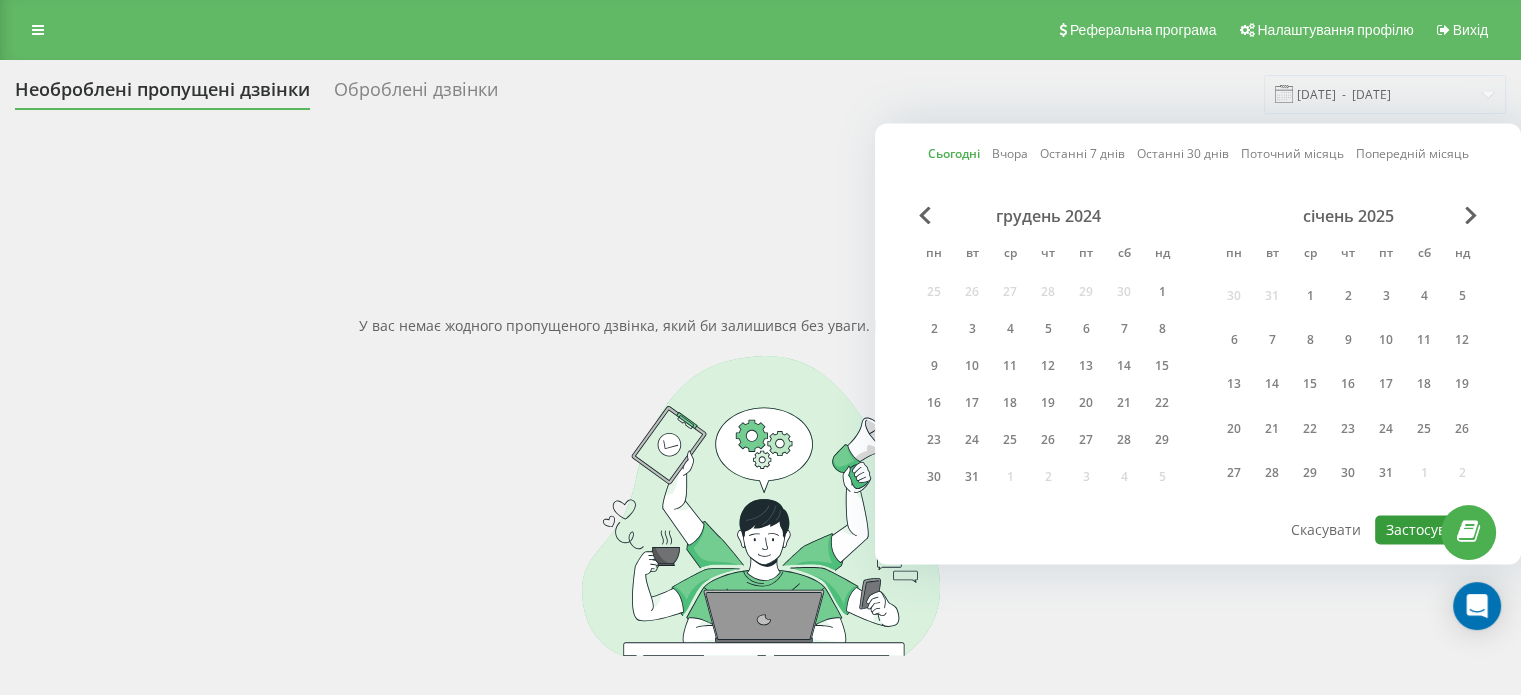 click on "Застосувати" at bounding box center [1428, 529] 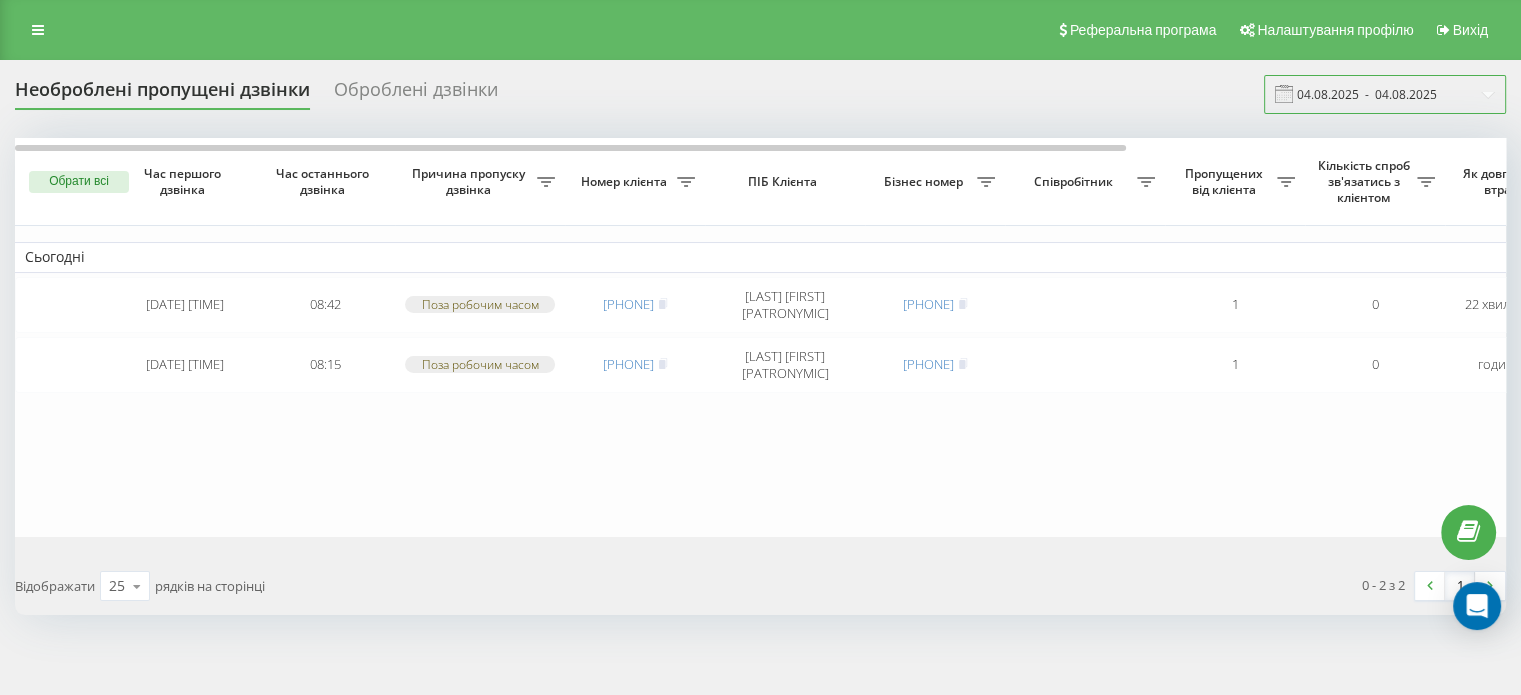 click on "04.08.2025  -  04.08.2025" at bounding box center [1385, 94] 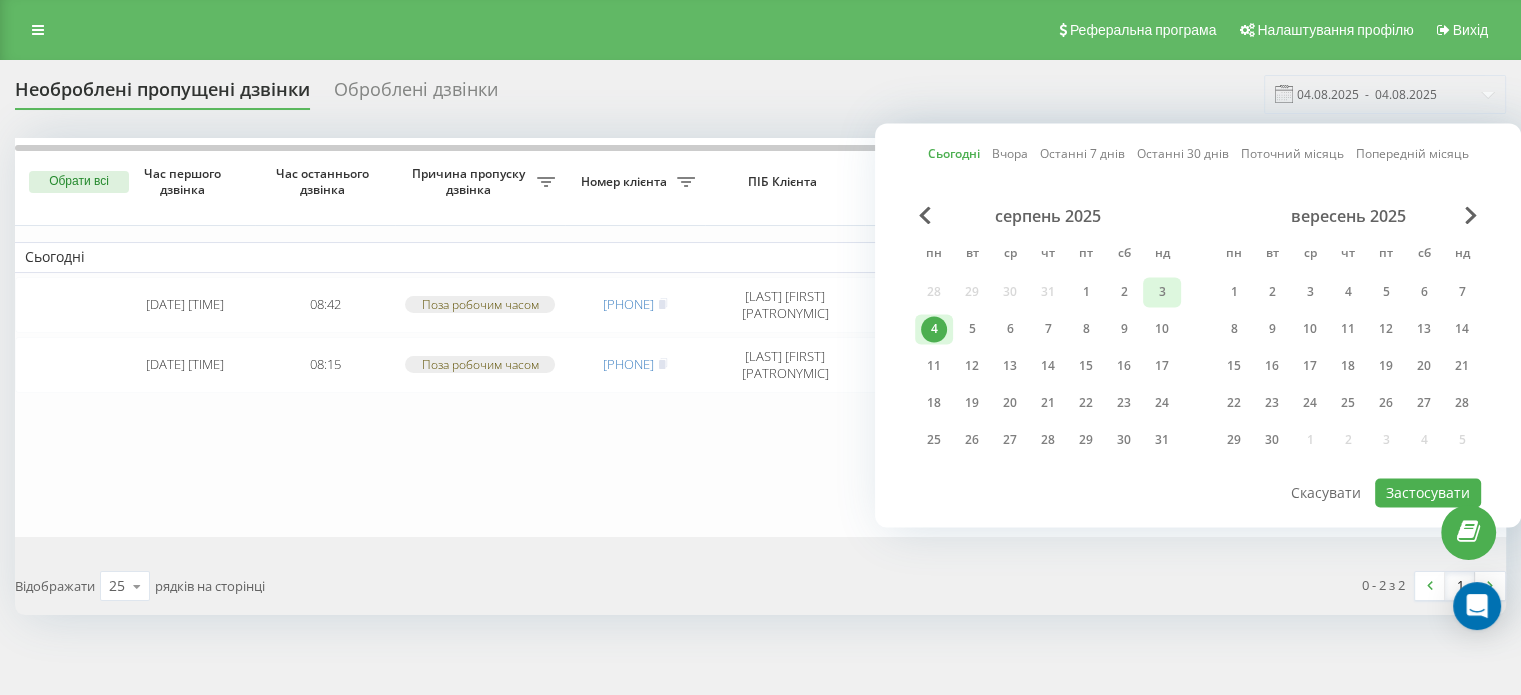 click on "3" at bounding box center [1162, 292] 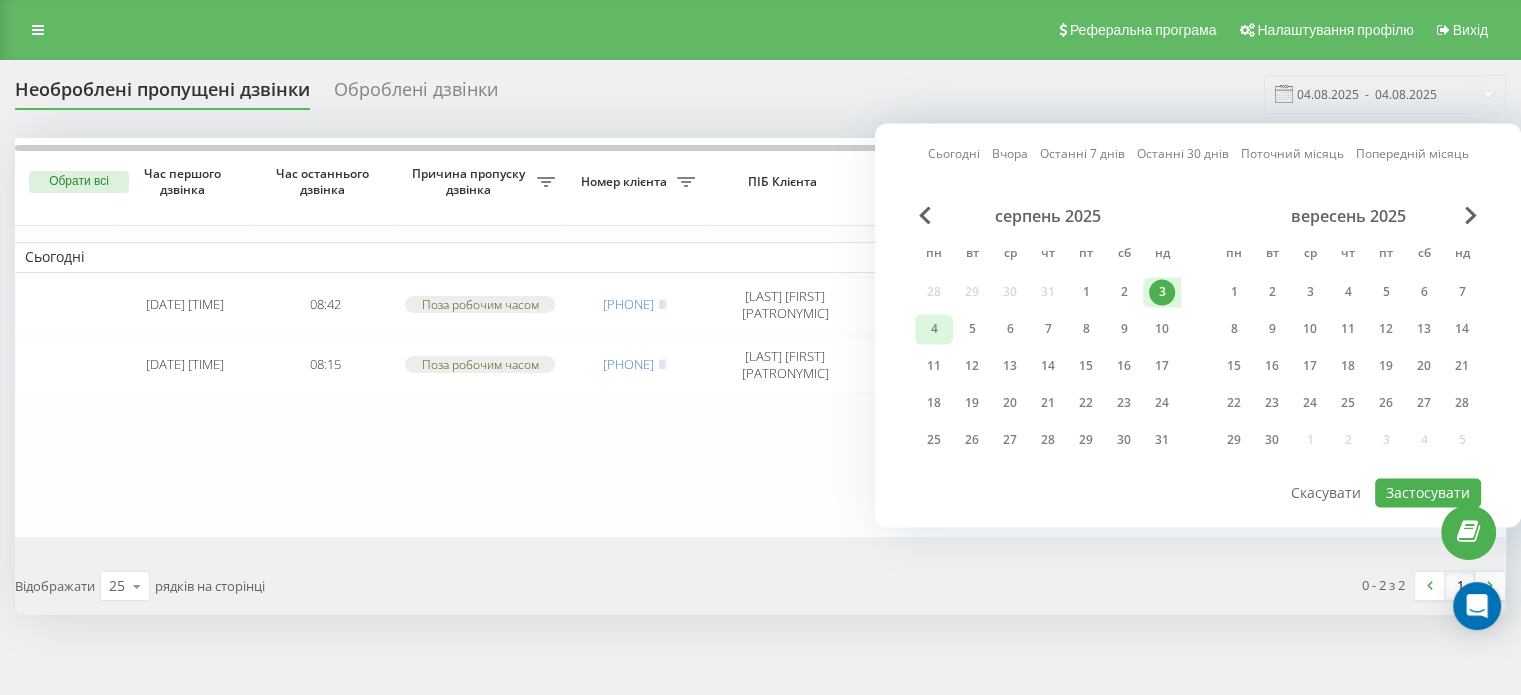 click on "4" at bounding box center [934, 329] 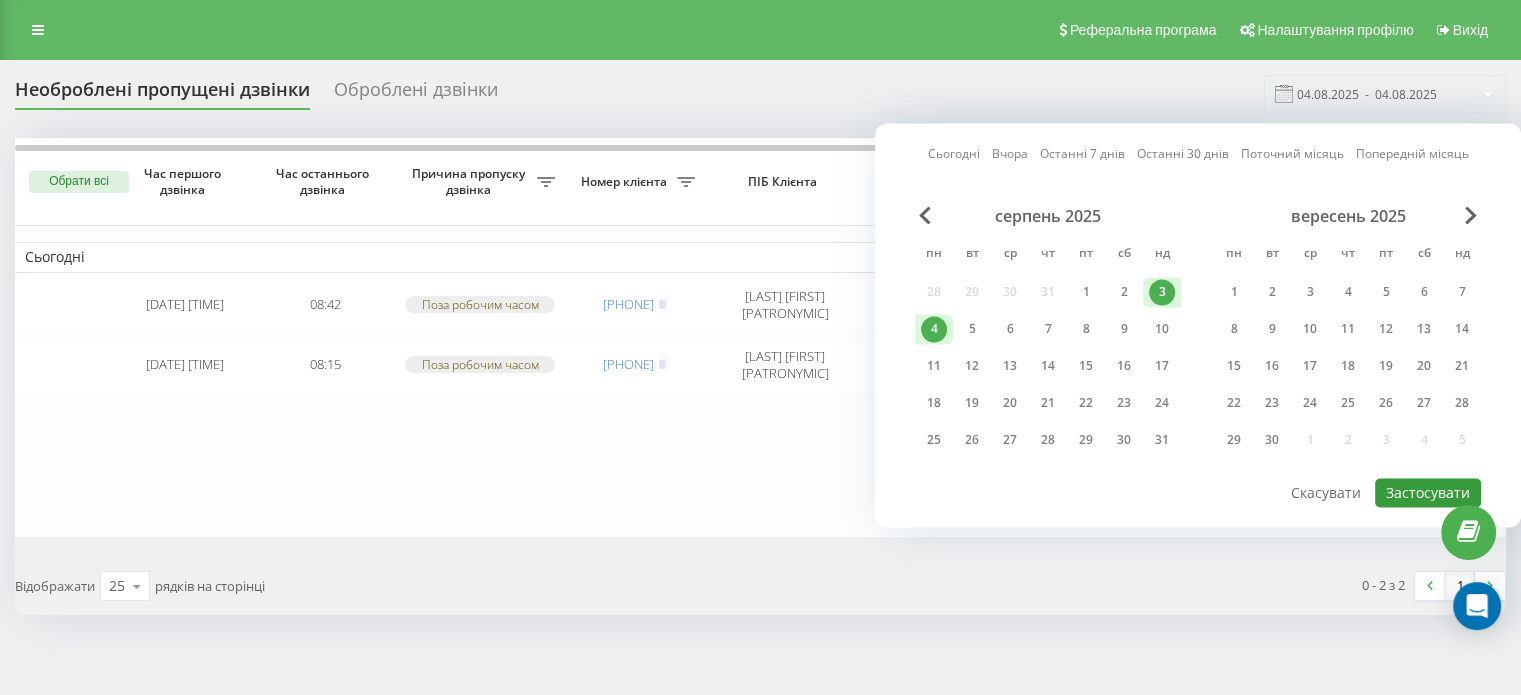 click on "Застосувати" at bounding box center (1428, 492) 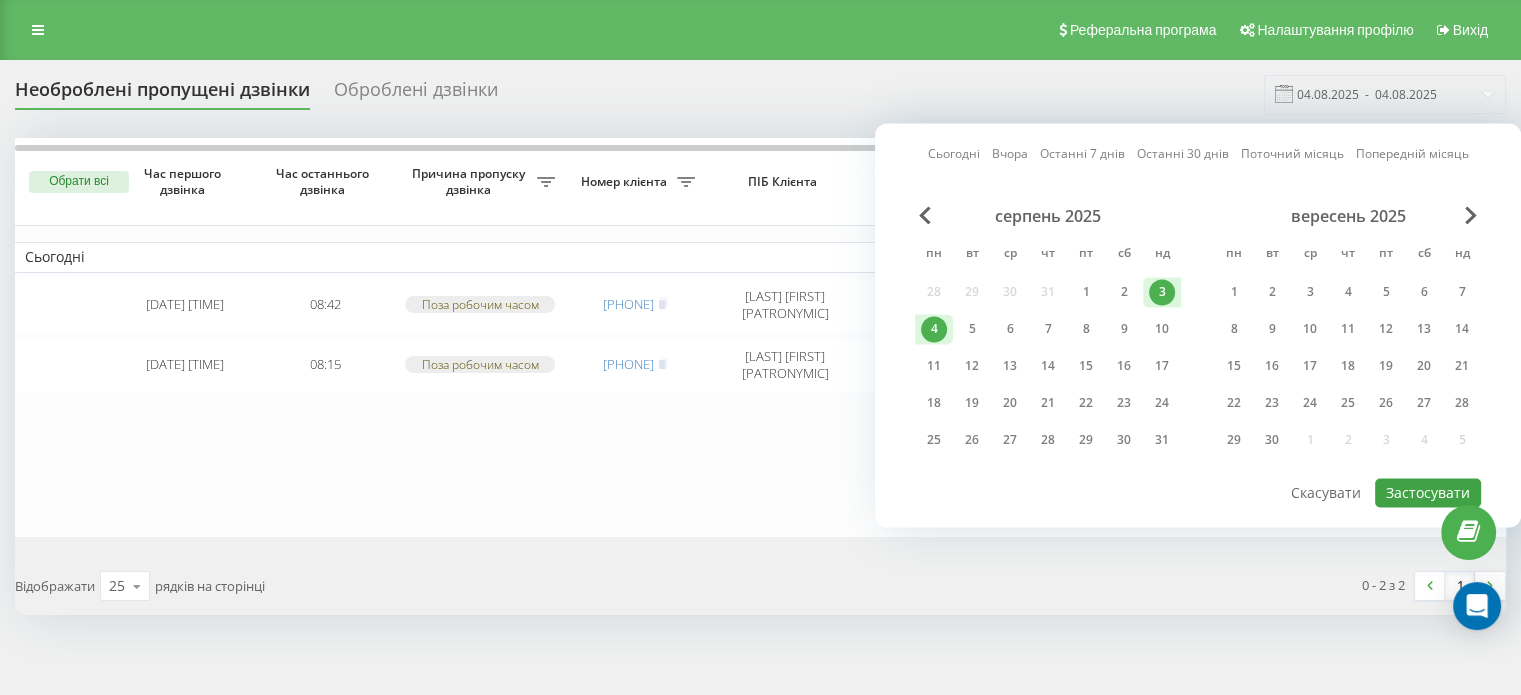 type on "03.08.2025  -  04.08.2025" 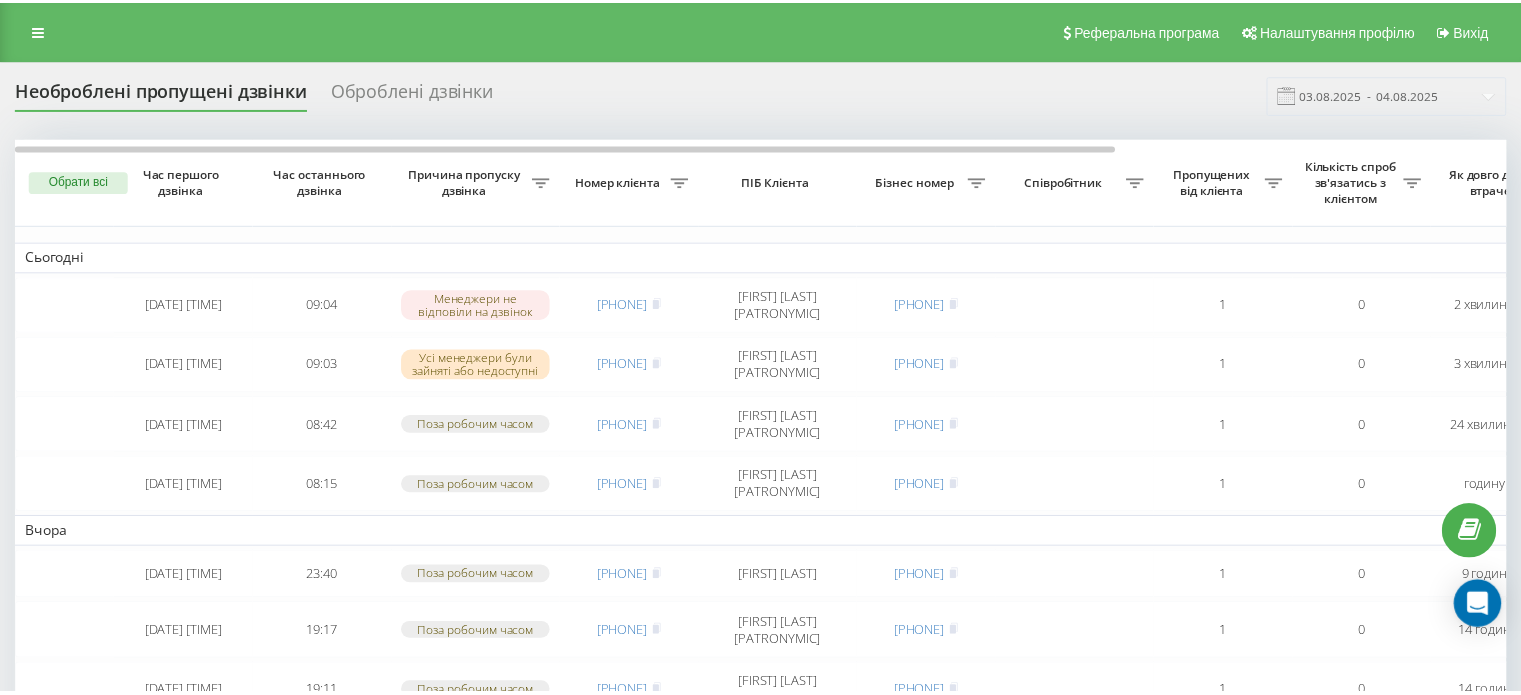 scroll, scrollTop: 0, scrollLeft: 0, axis: both 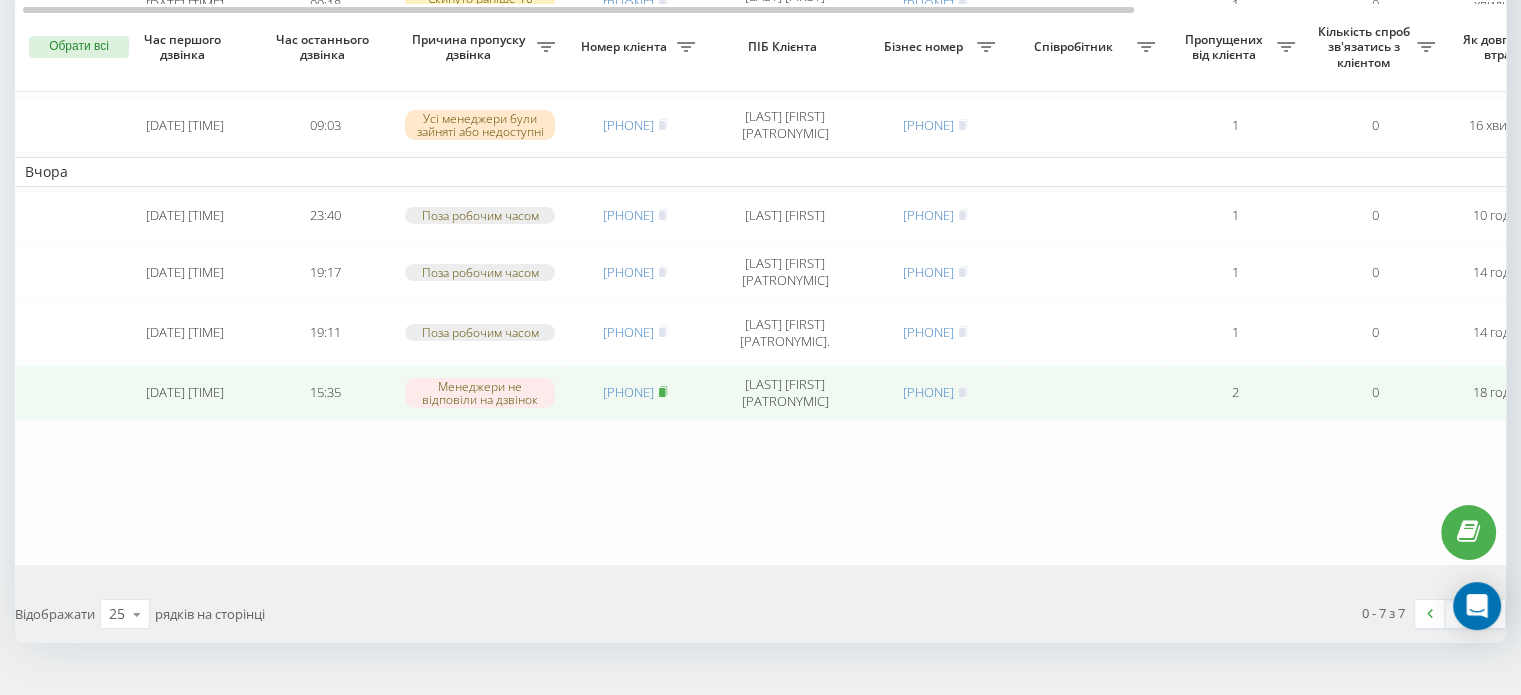 click 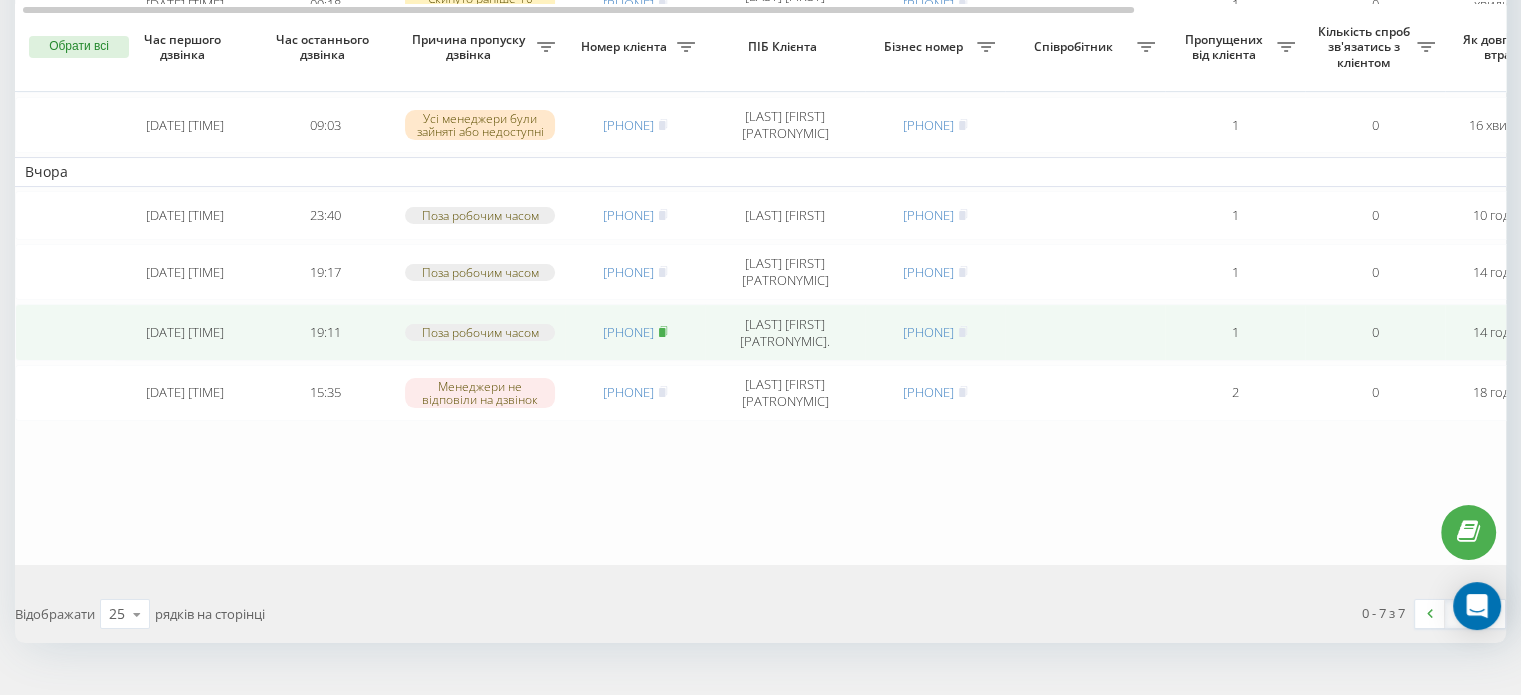 click 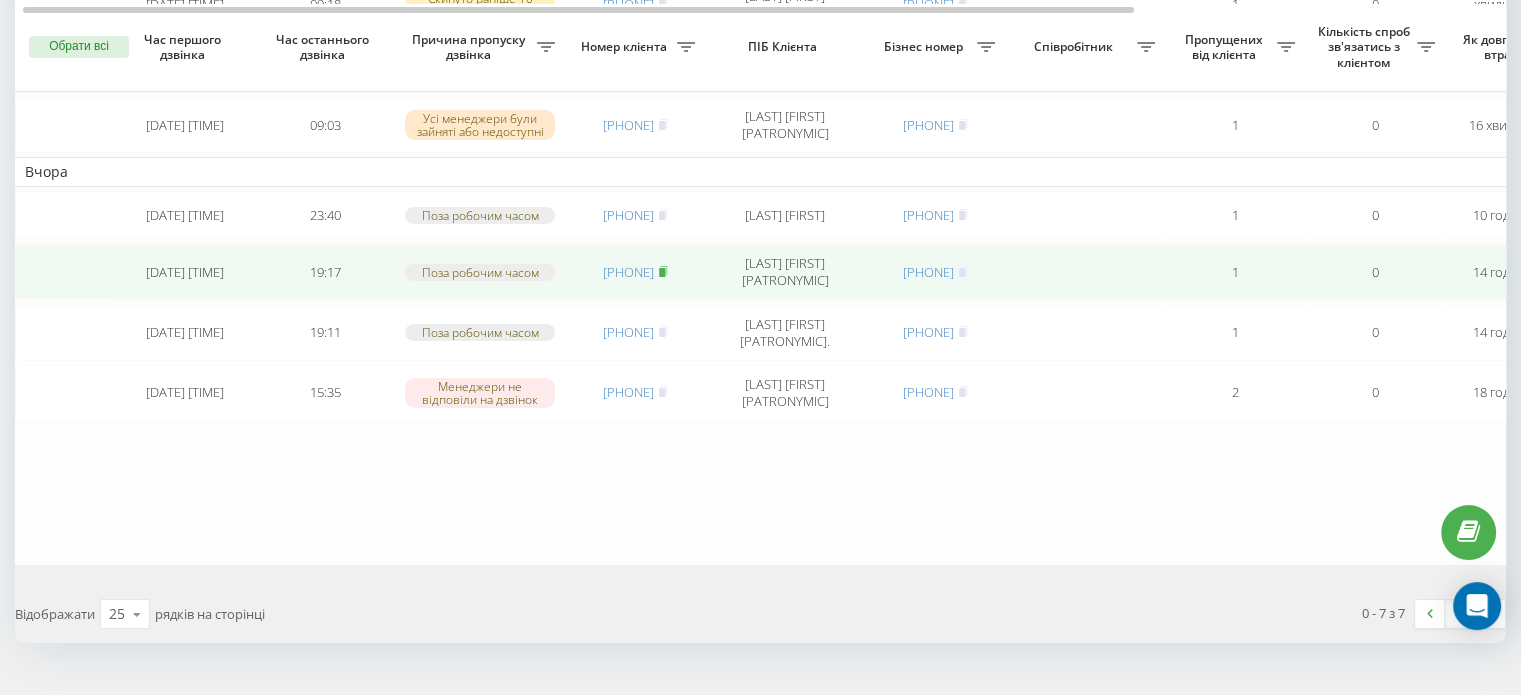 click 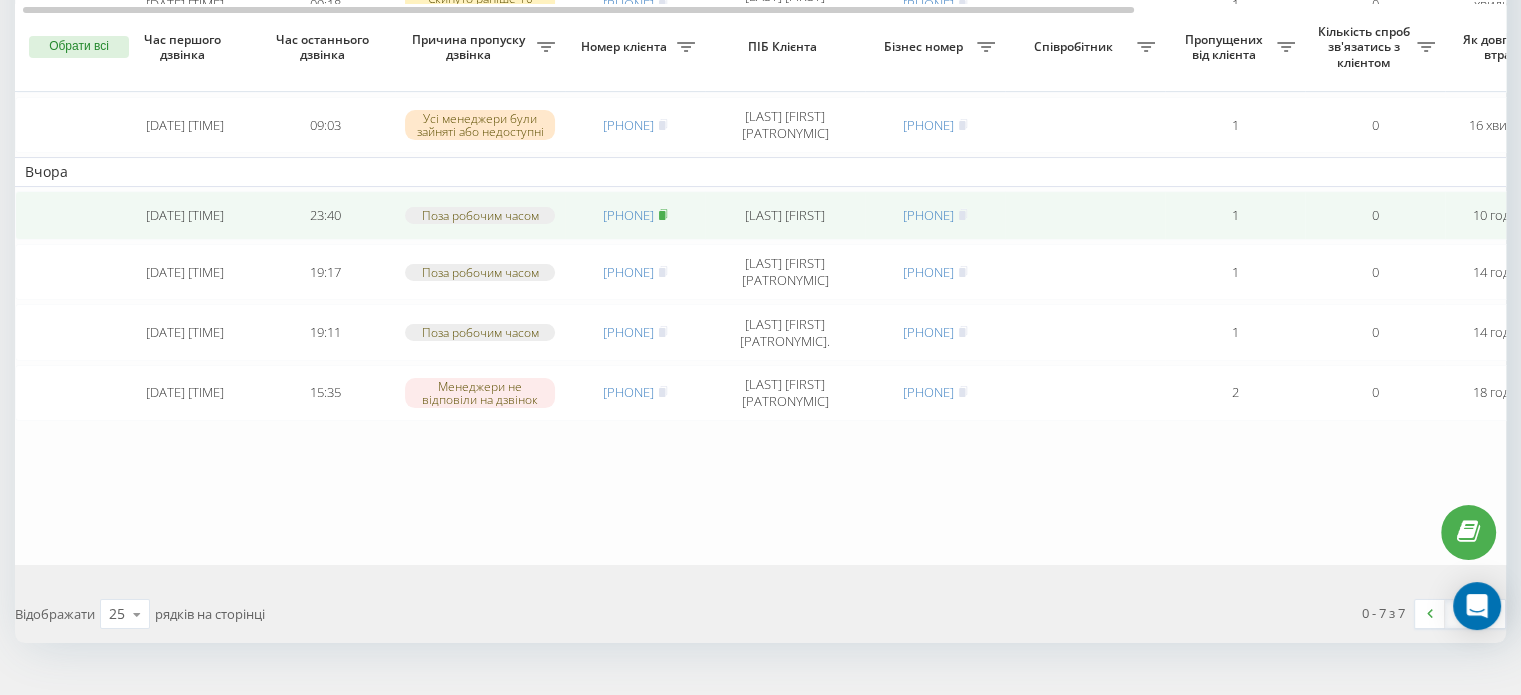 click 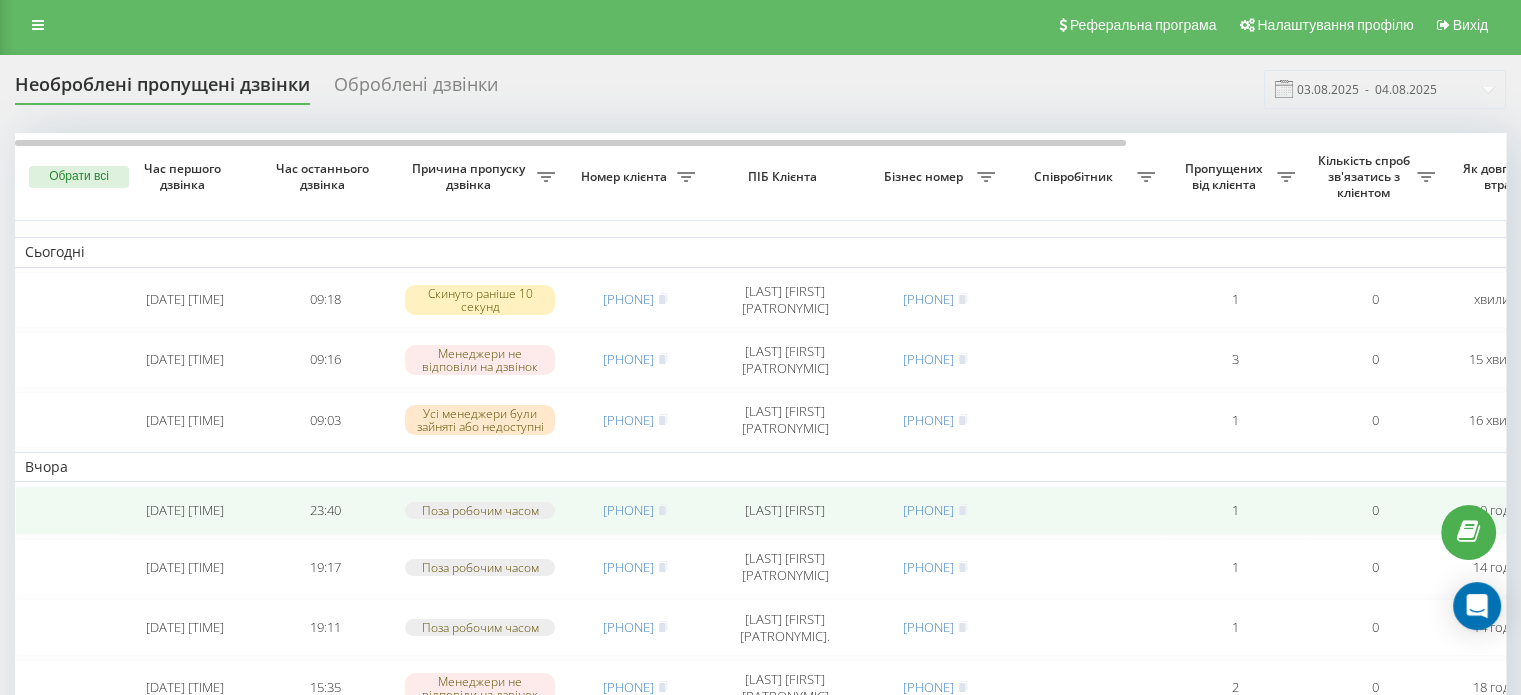 scroll, scrollTop: 0, scrollLeft: 0, axis: both 